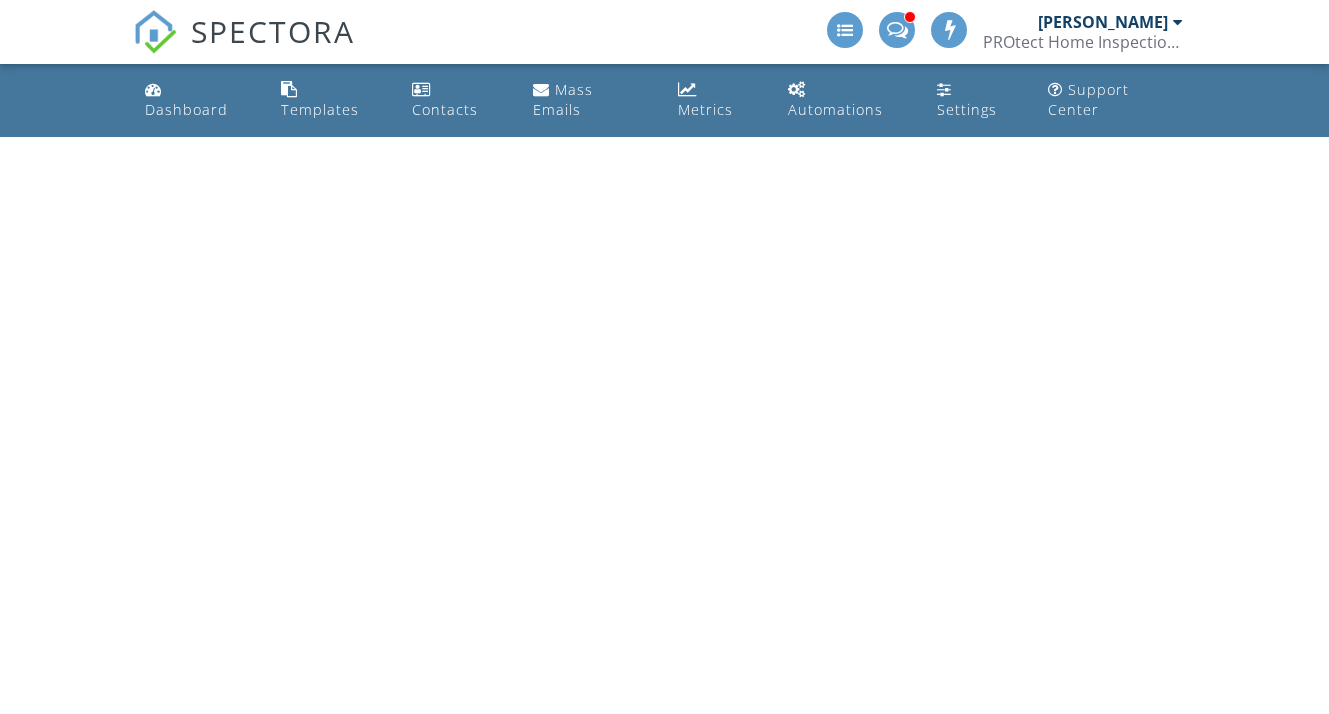 scroll, scrollTop: 0, scrollLeft: 0, axis: both 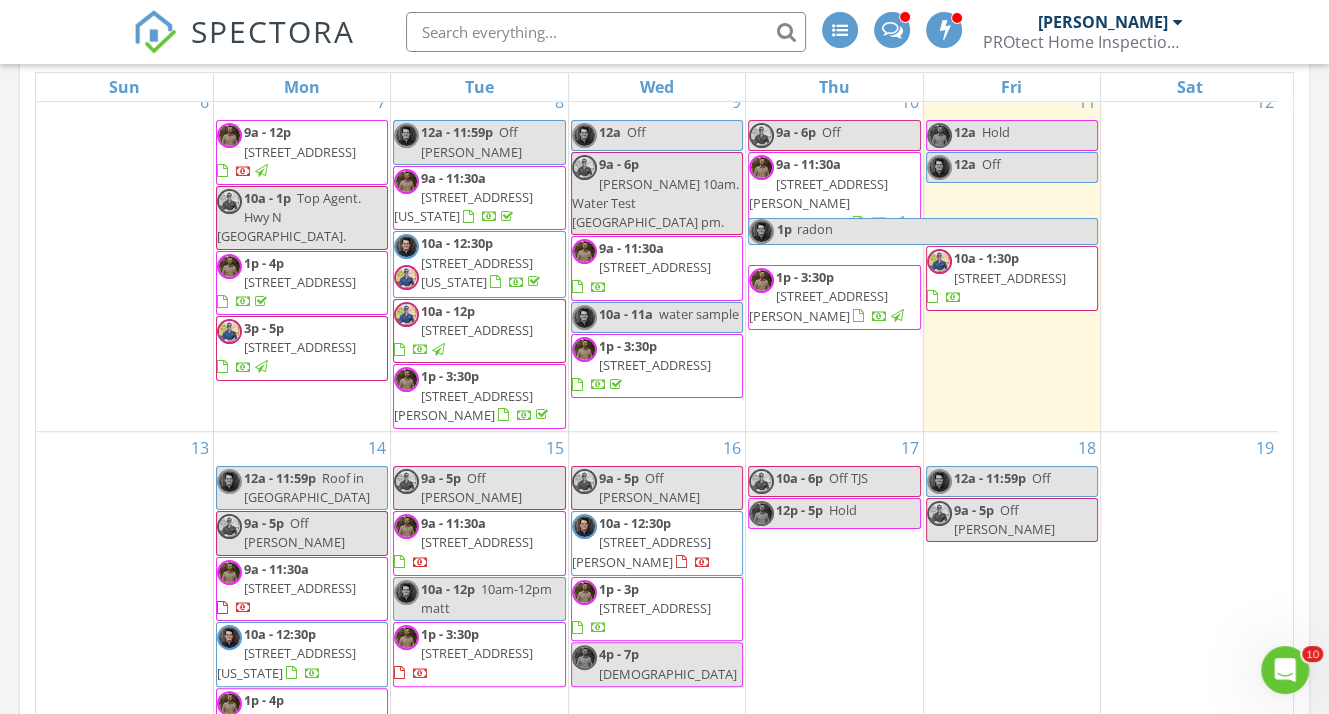 click on "10a - 1:30p
112 Indian Prairie Ln, Union 63084" at bounding box center [1012, 278] 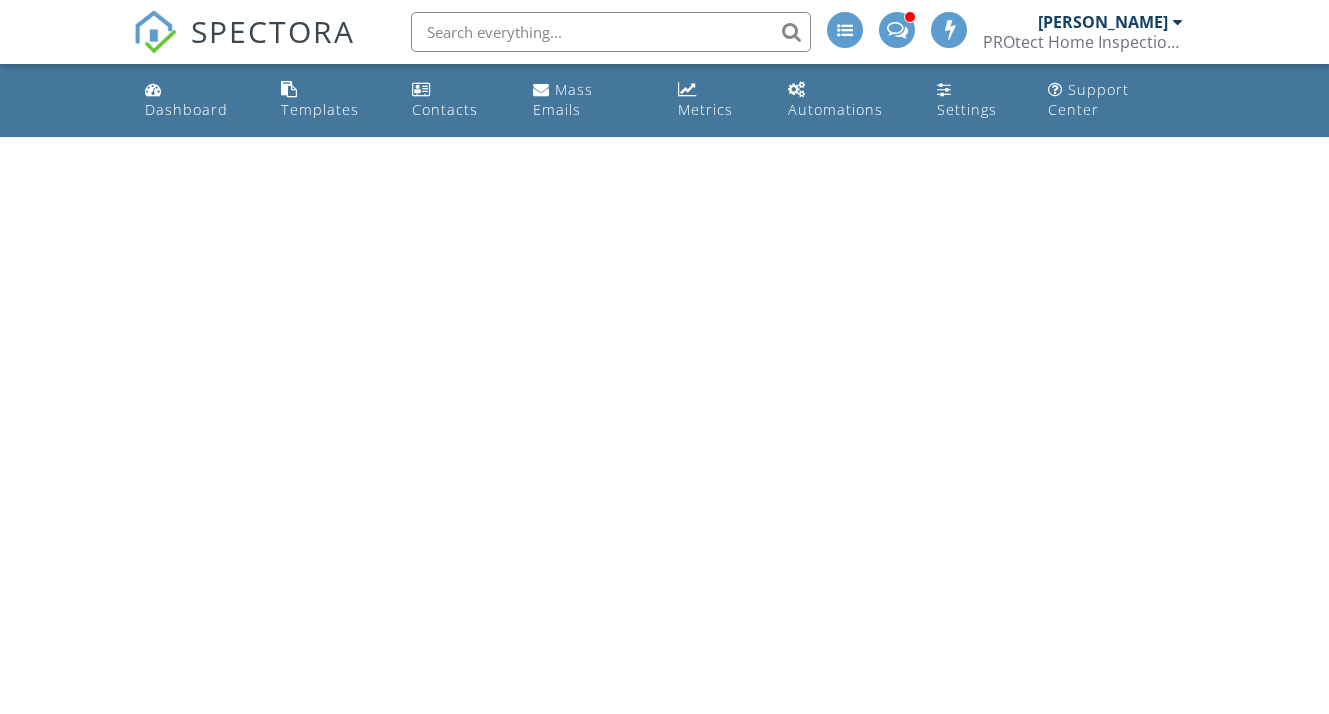 scroll, scrollTop: 0, scrollLeft: 0, axis: both 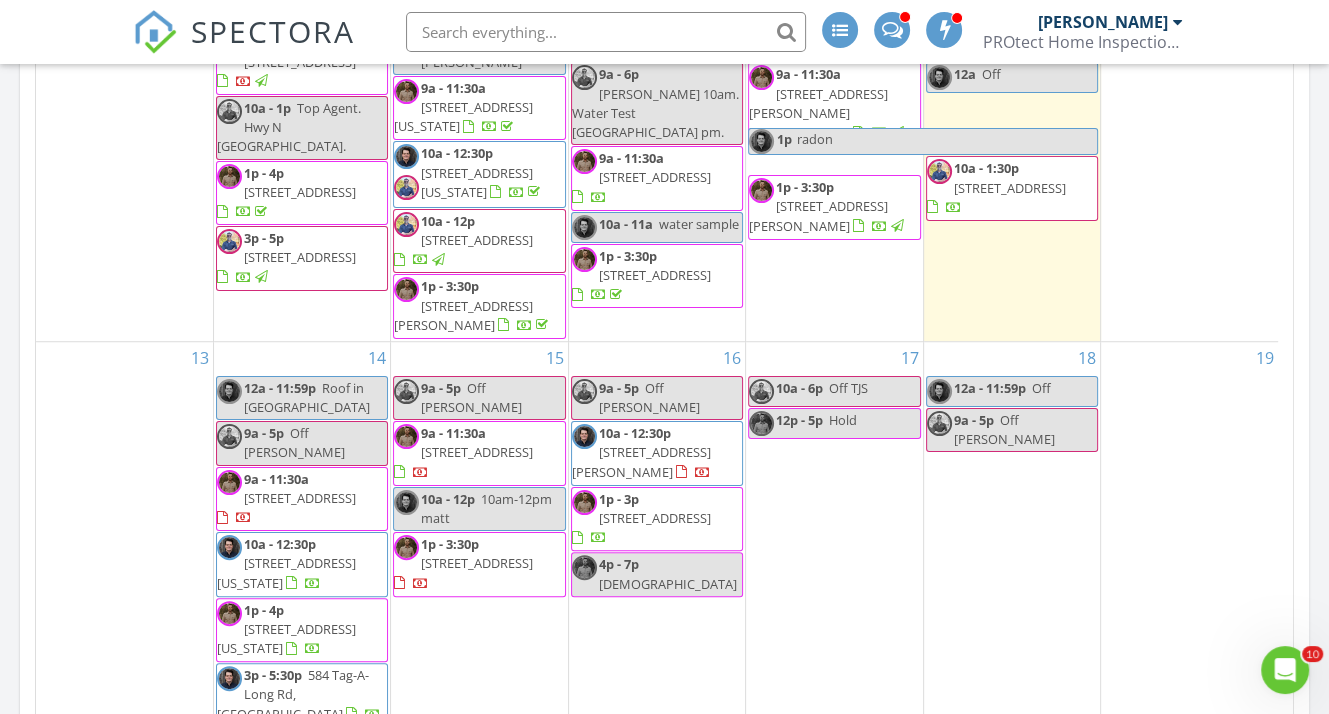 click on "1728 Schuenemeyer Rd, Owensville 65066" at bounding box center [641, 461] 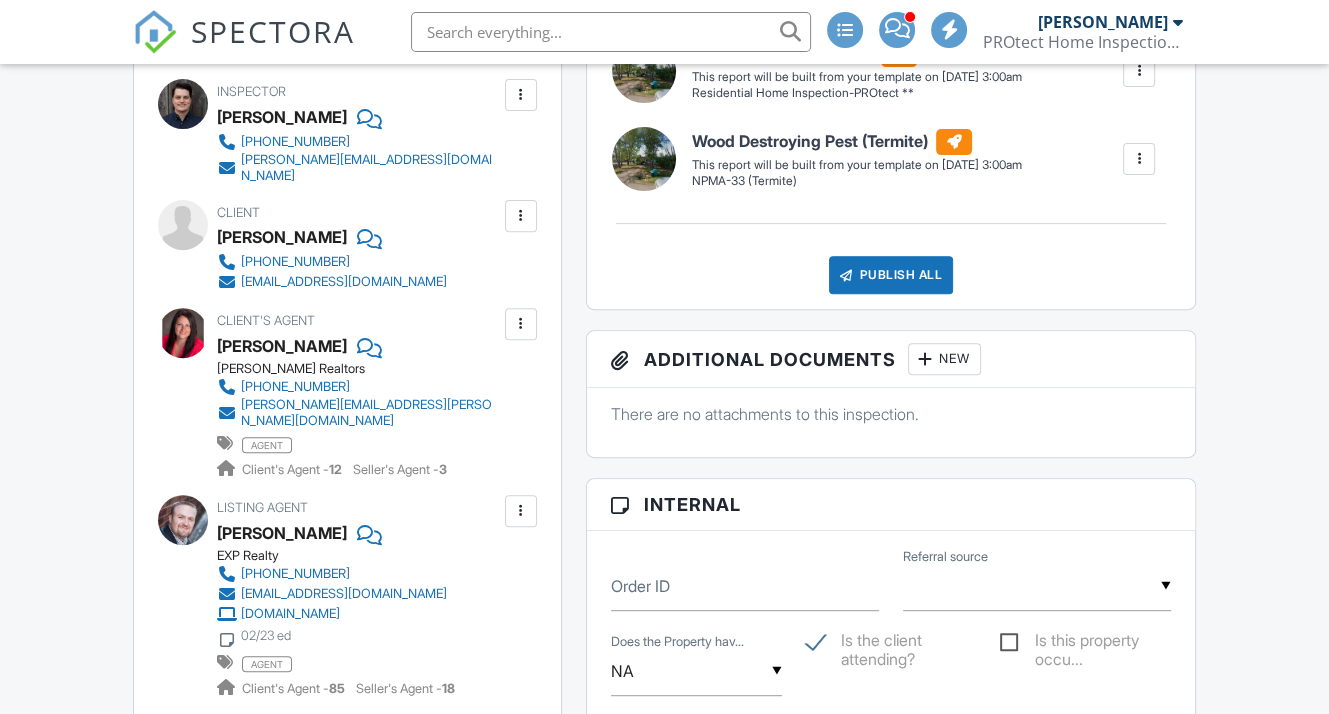 scroll, scrollTop: 620, scrollLeft: 0, axis: vertical 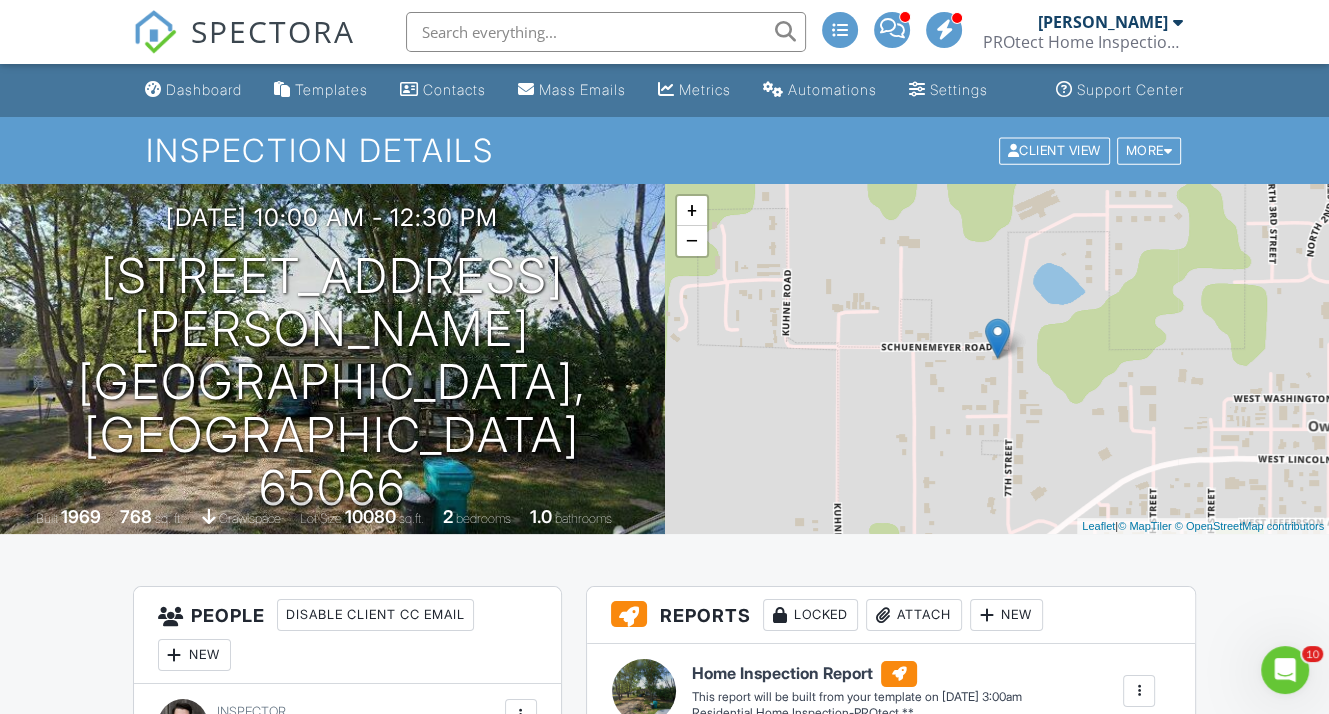 click on "Dashboard" at bounding box center [204, 89] 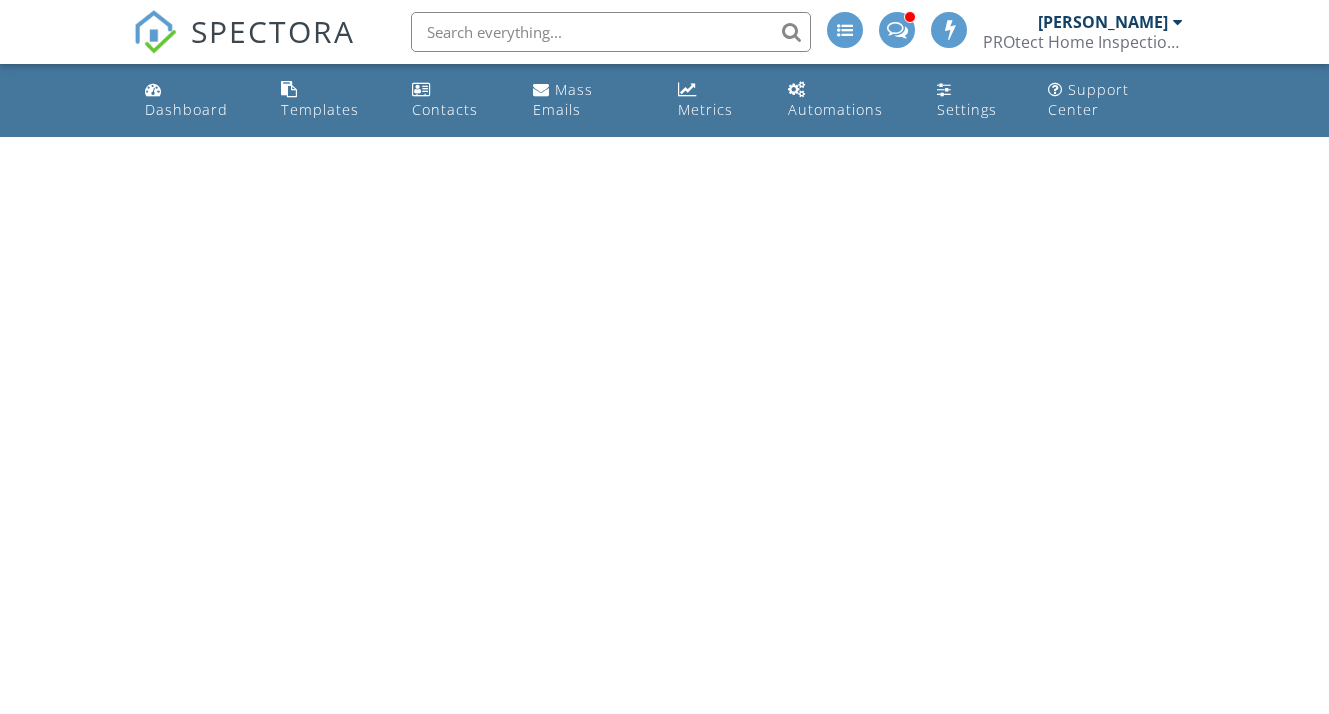 scroll, scrollTop: 0, scrollLeft: 0, axis: both 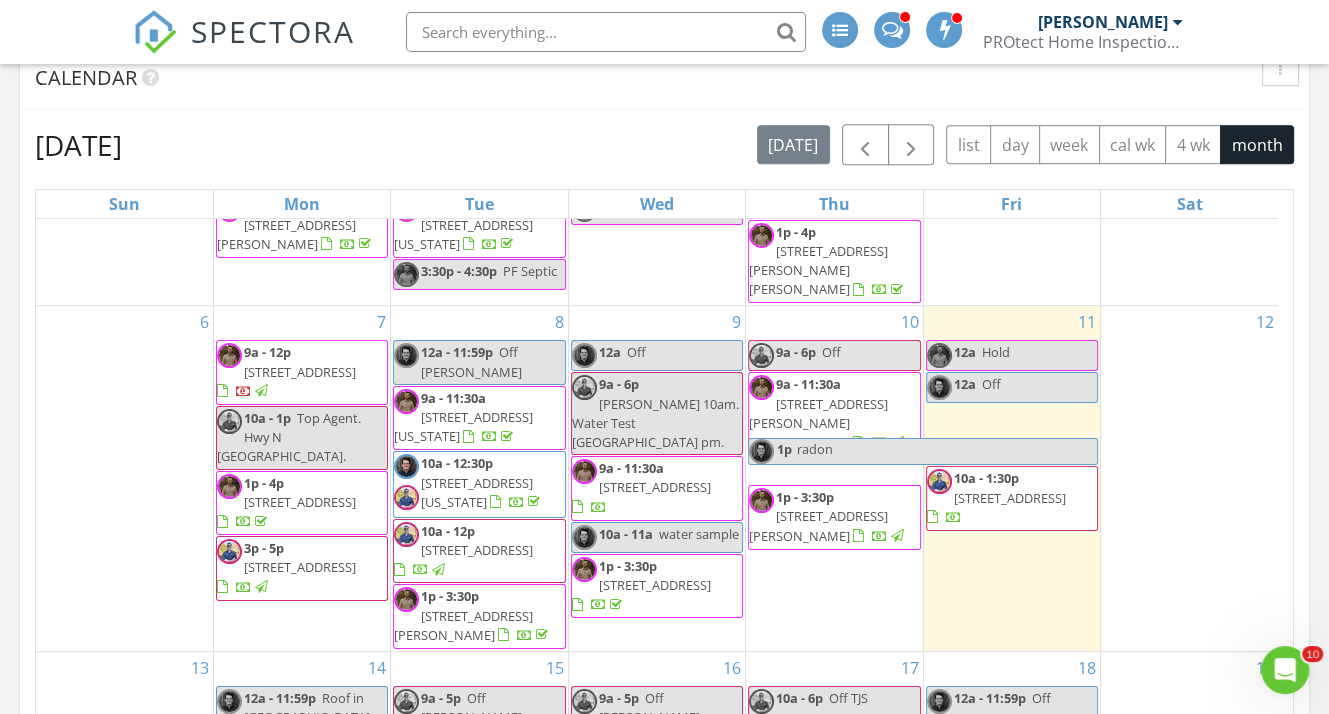 click on "[STREET_ADDRESS]" at bounding box center (1010, 498) 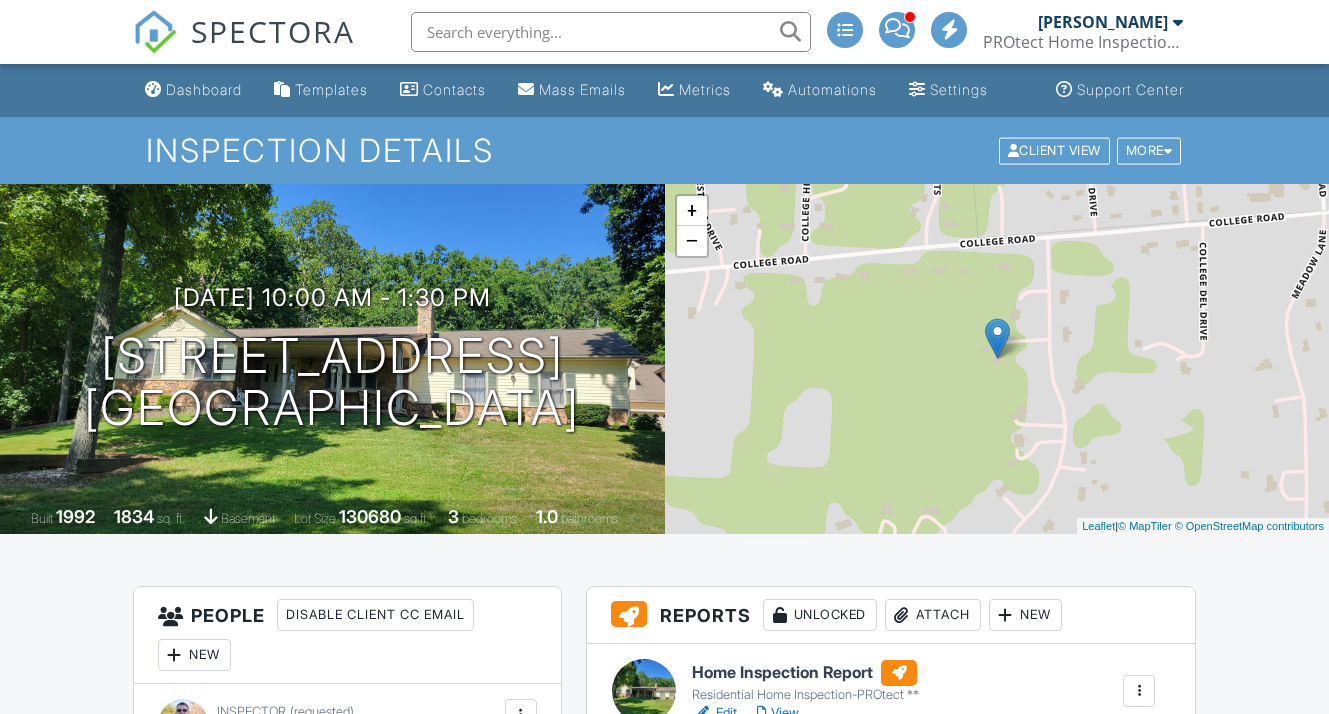 scroll, scrollTop: 388, scrollLeft: 0, axis: vertical 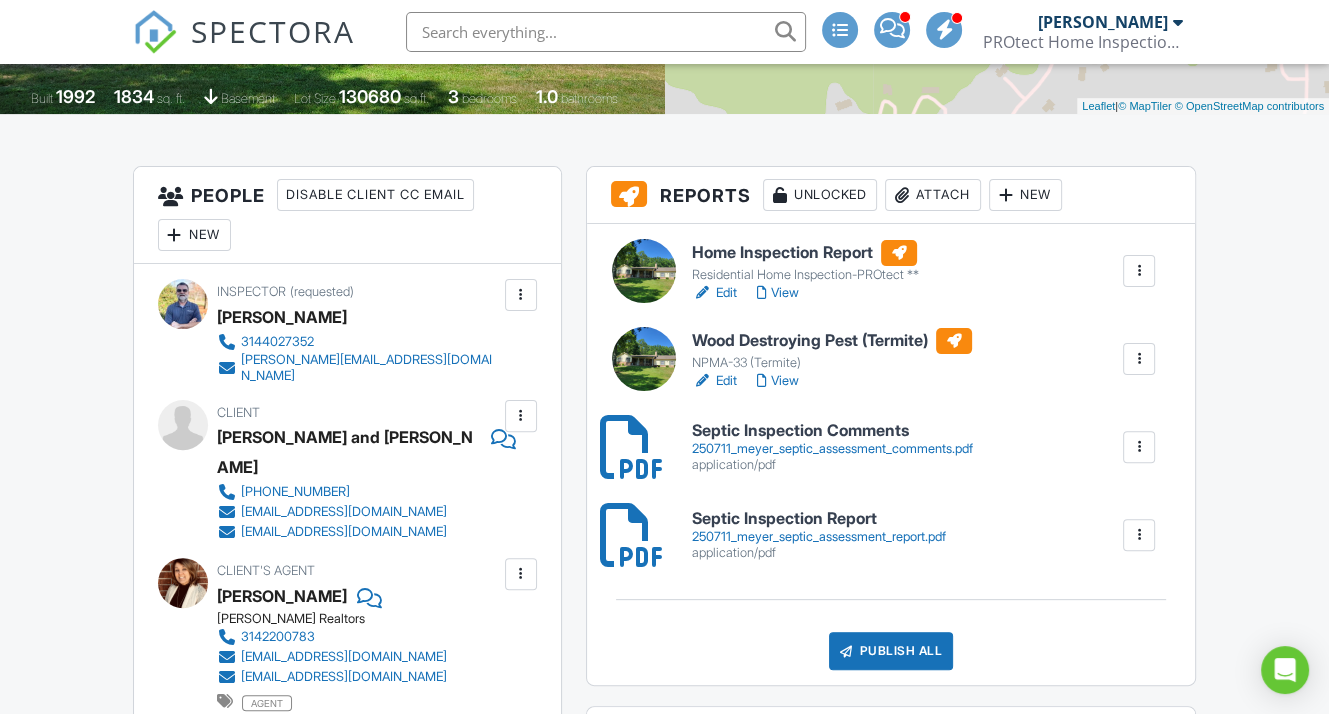 click on "Edit" at bounding box center [714, 293] 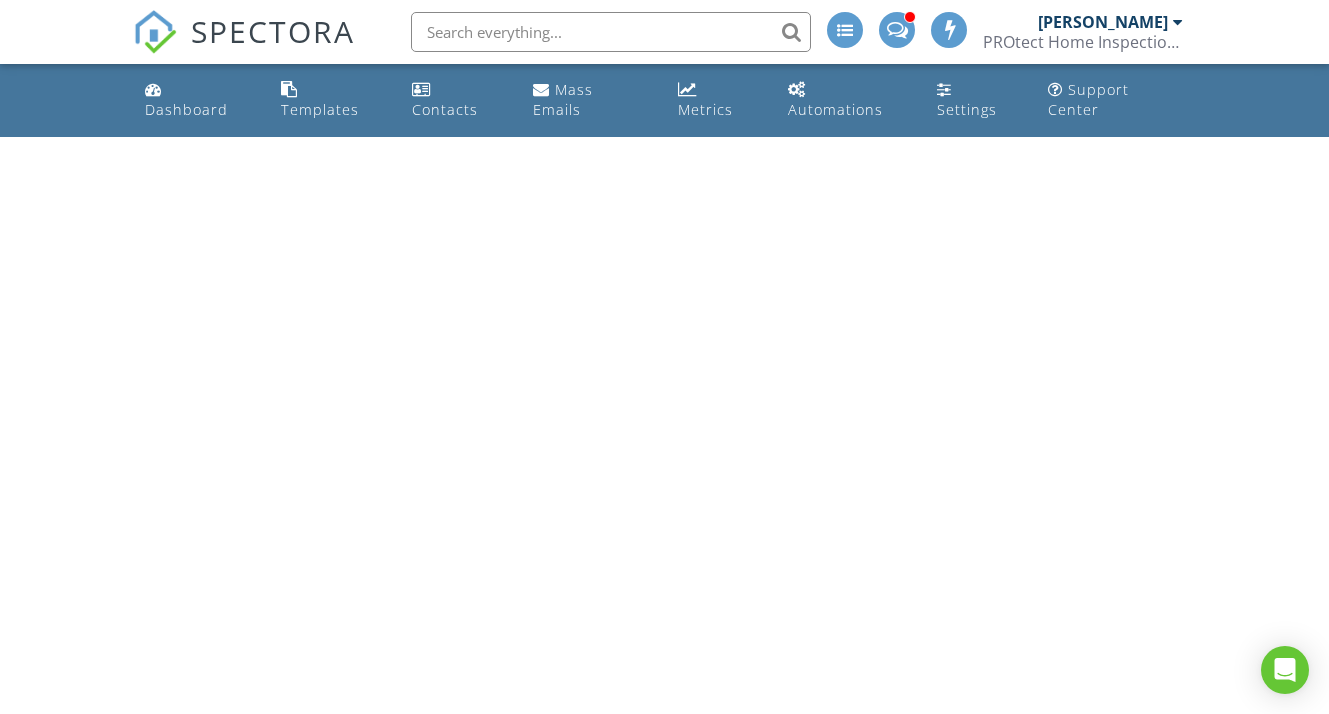 scroll, scrollTop: 0, scrollLeft: 0, axis: both 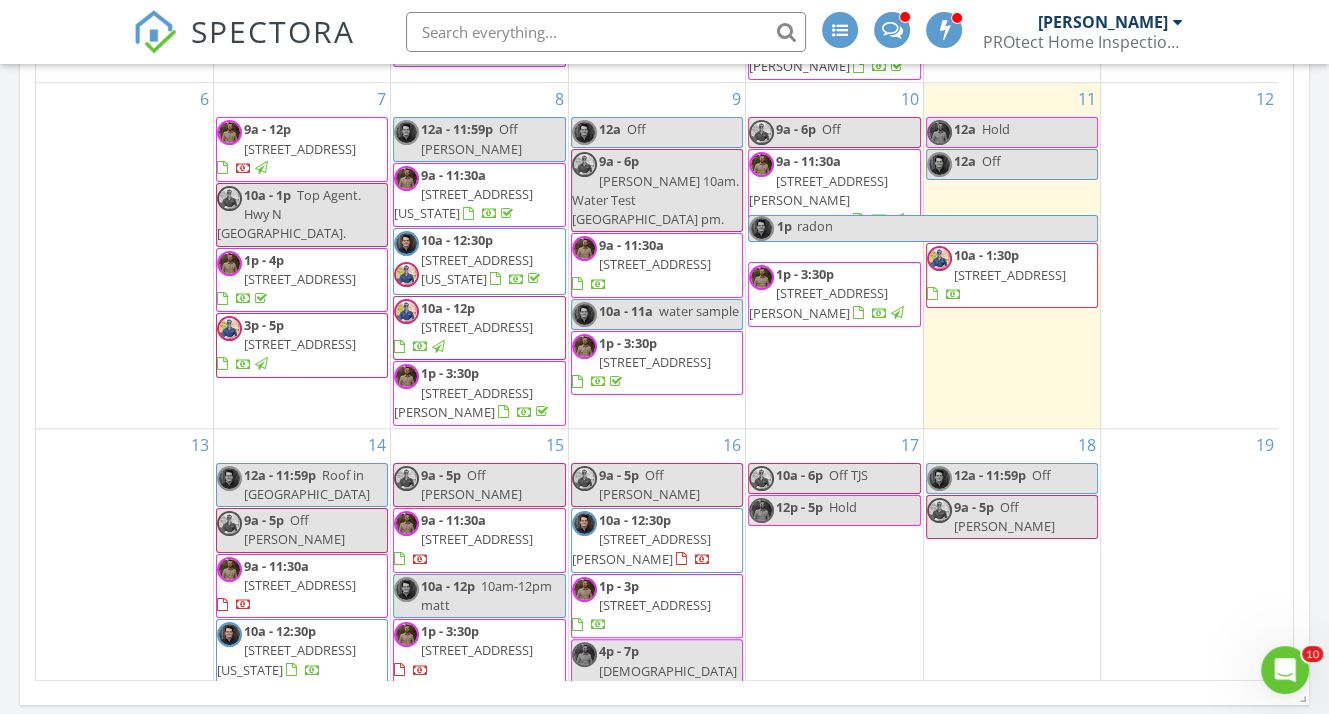 click on "[STREET_ADDRESS]" at bounding box center [1010, 275] 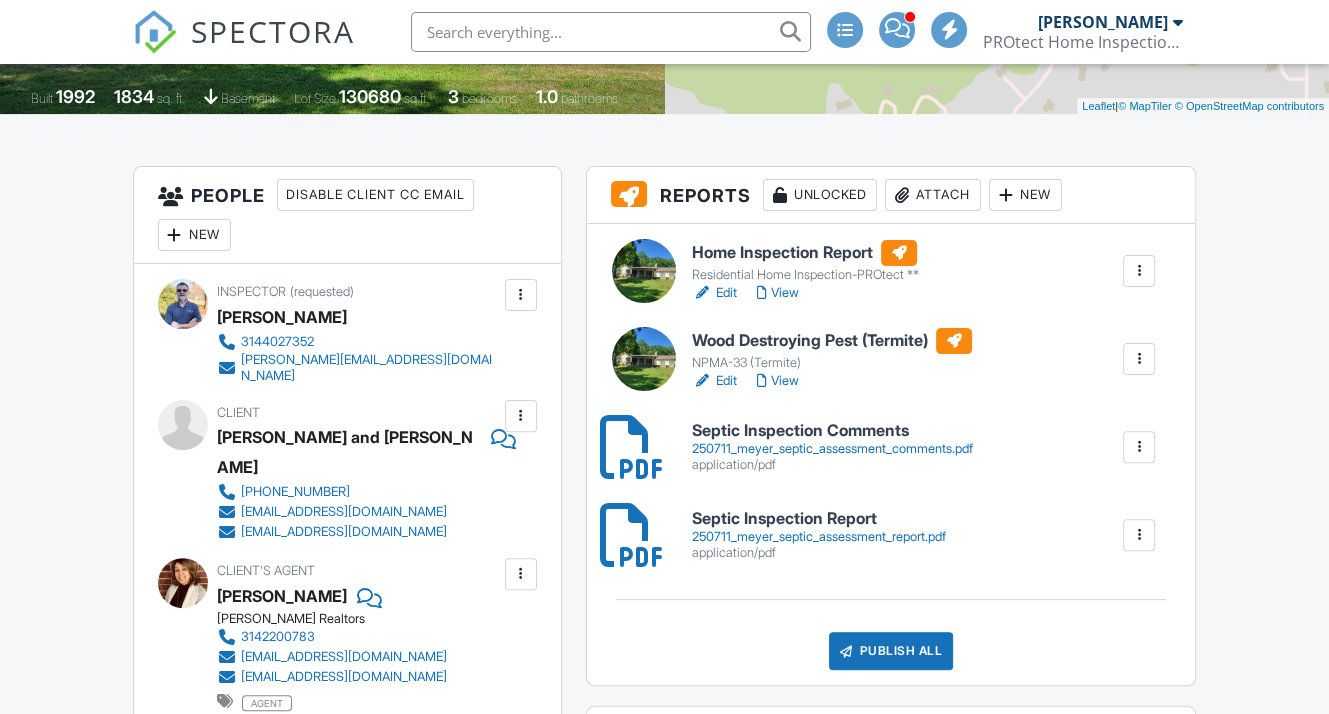 scroll, scrollTop: 420, scrollLeft: 0, axis: vertical 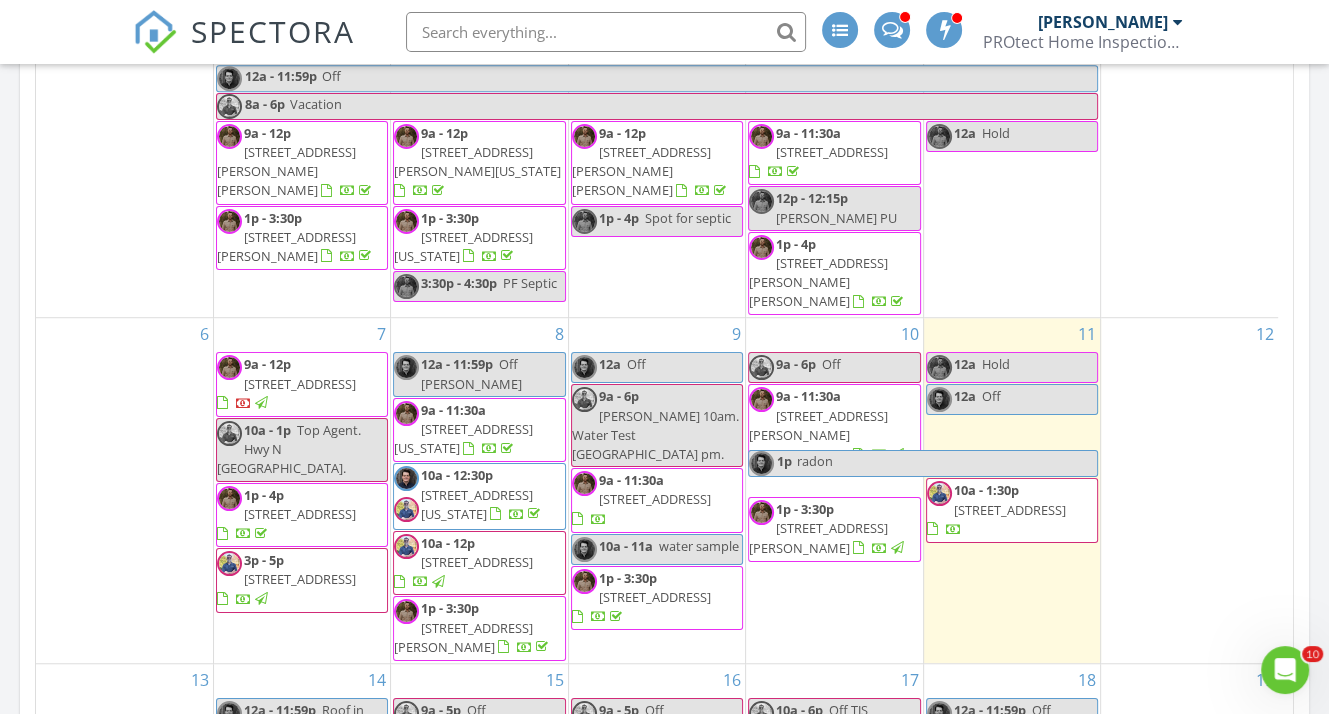 click on "10a - 1:30p
112 Indian Prairie Ln, Union 63084" at bounding box center (1012, 510) 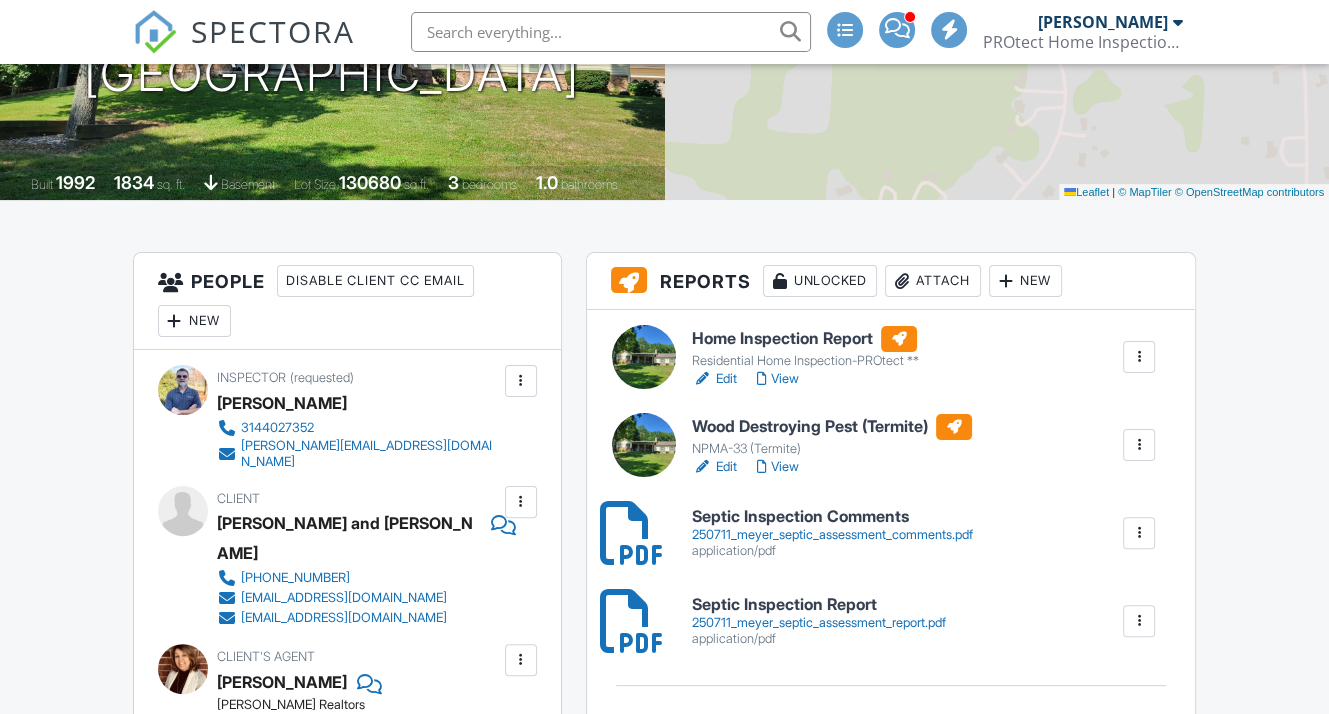 scroll, scrollTop: 594, scrollLeft: 0, axis: vertical 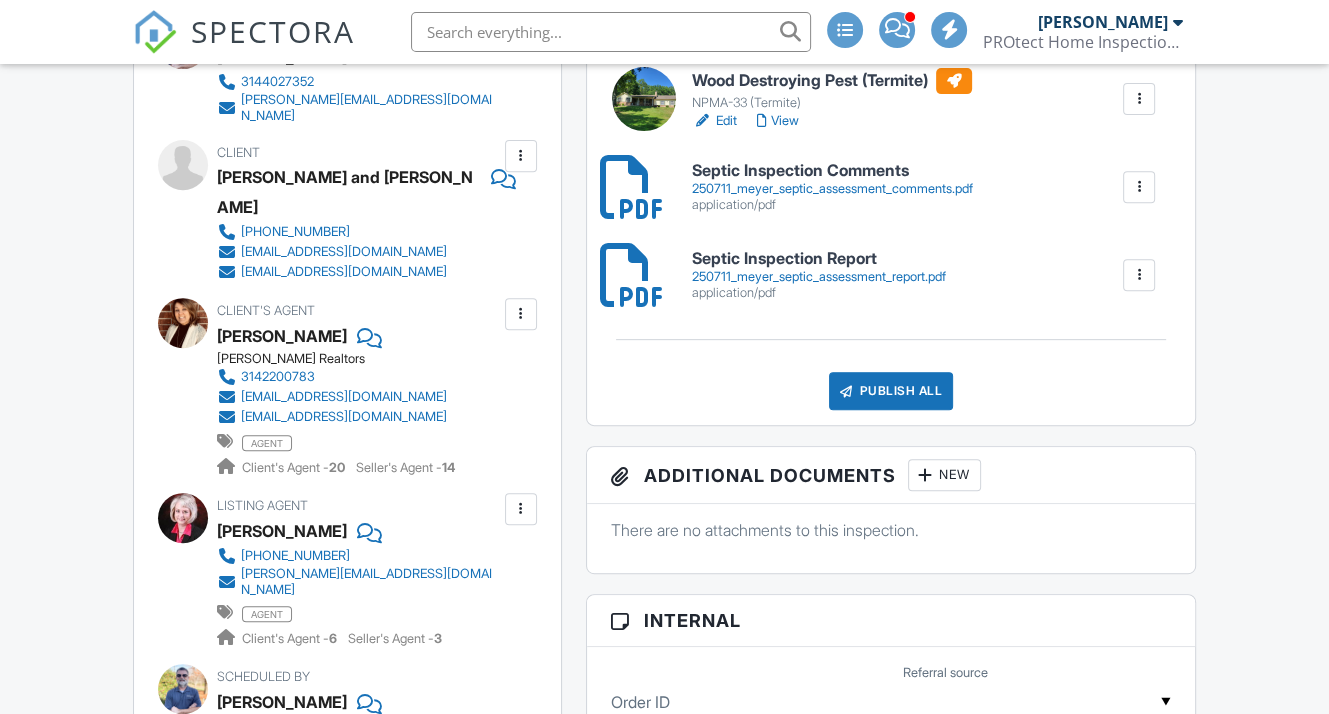 click on "Publish All" at bounding box center (891, 391) 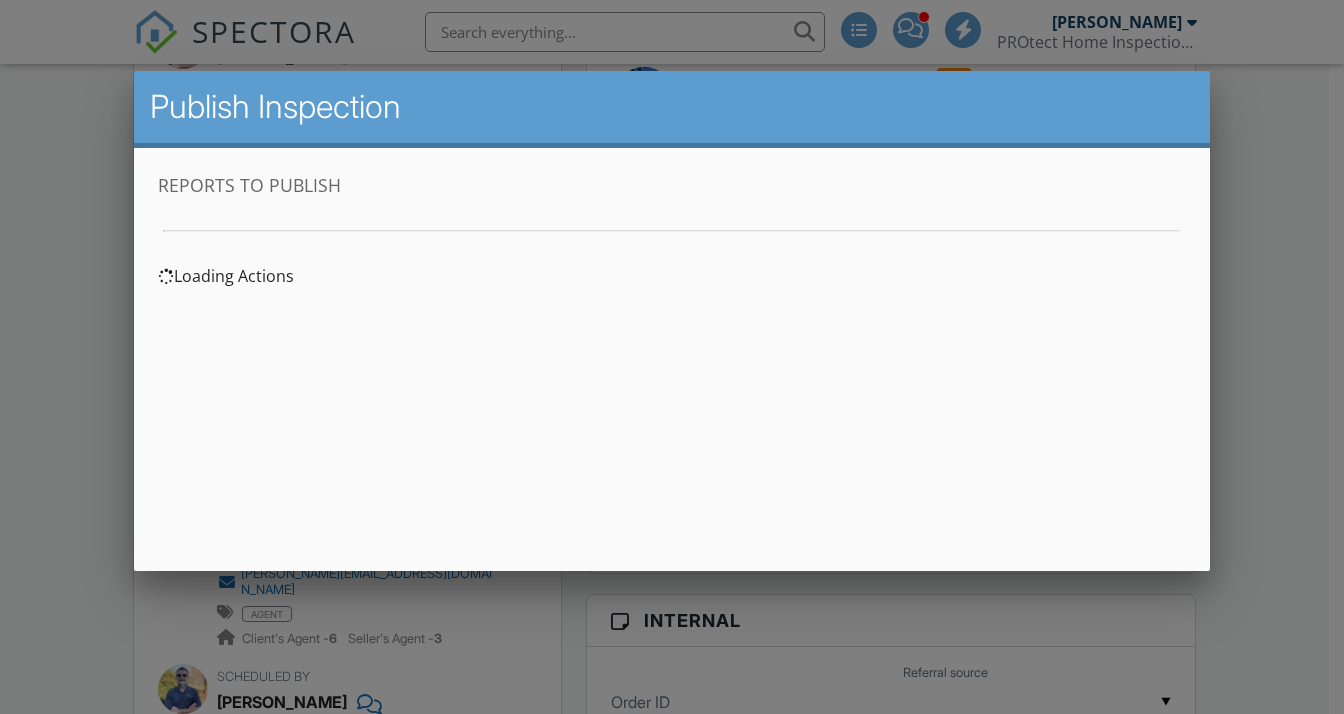 scroll, scrollTop: 0, scrollLeft: 0, axis: both 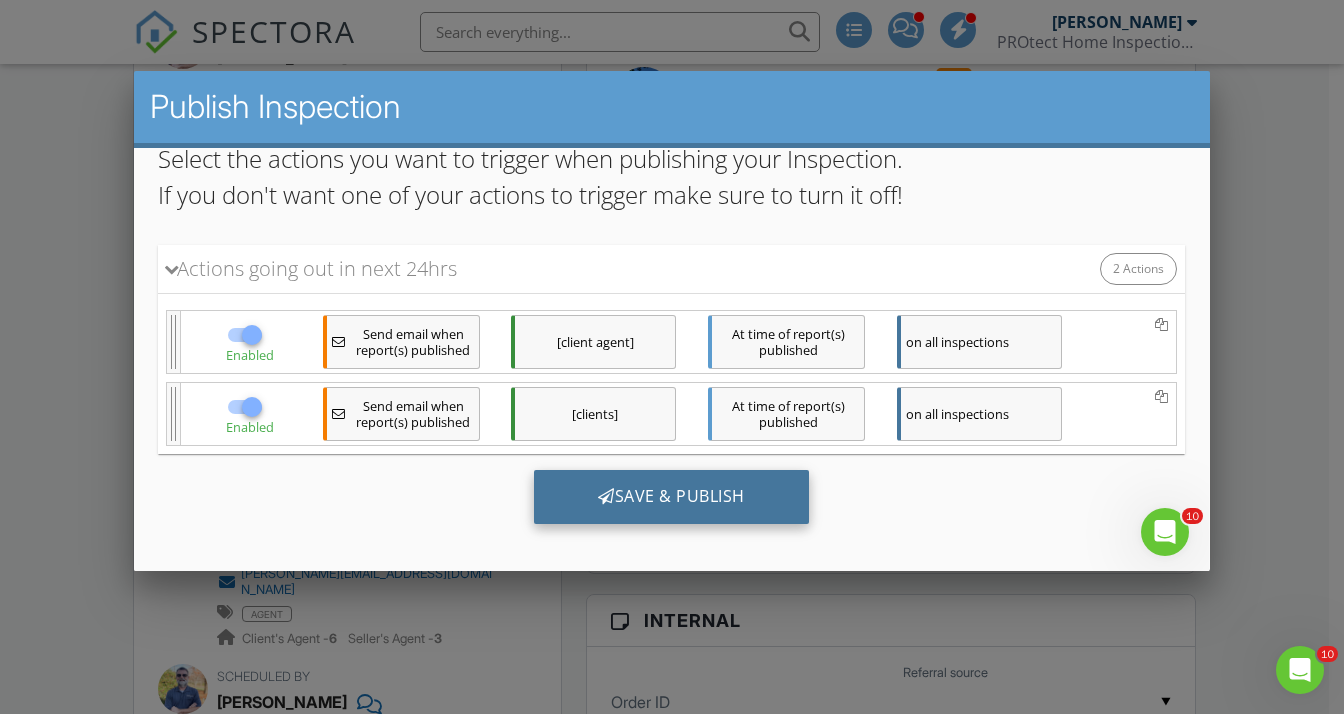 click on "Save & Publish" at bounding box center (671, 497) 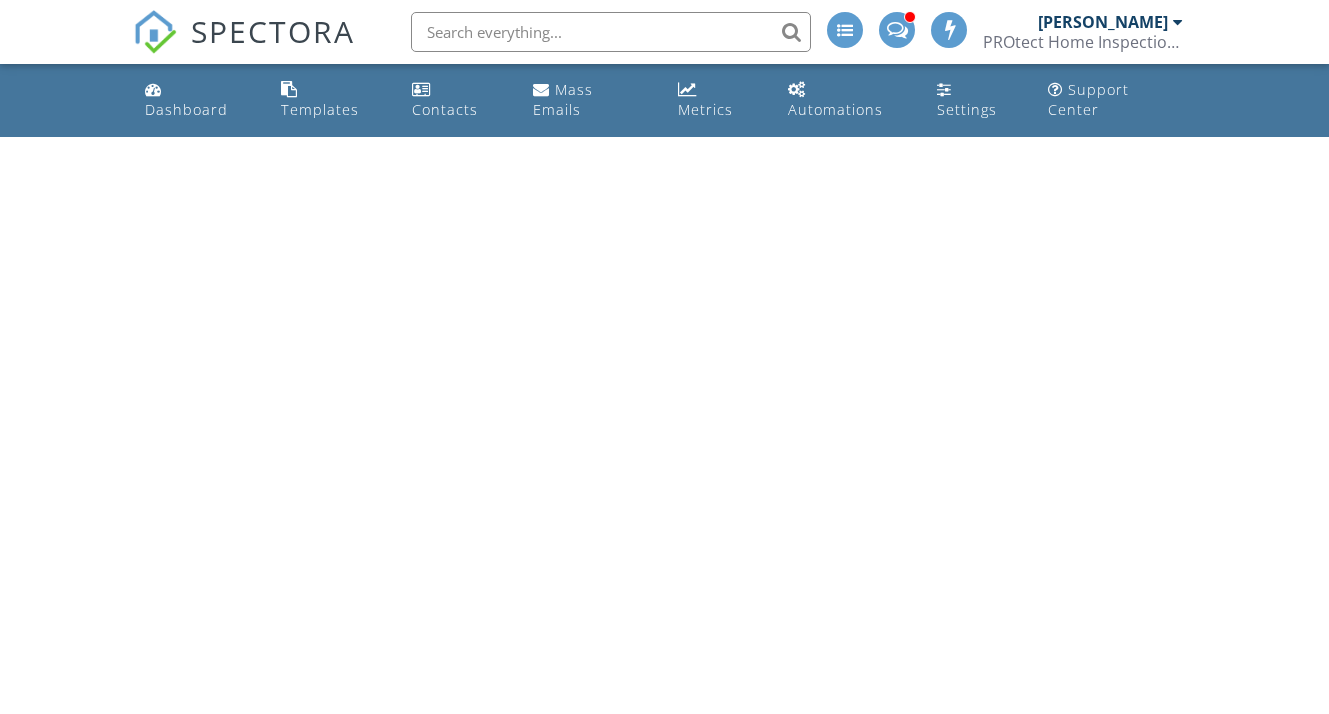 scroll, scrollTop: 0, scrollLeft: 0, axis: both 